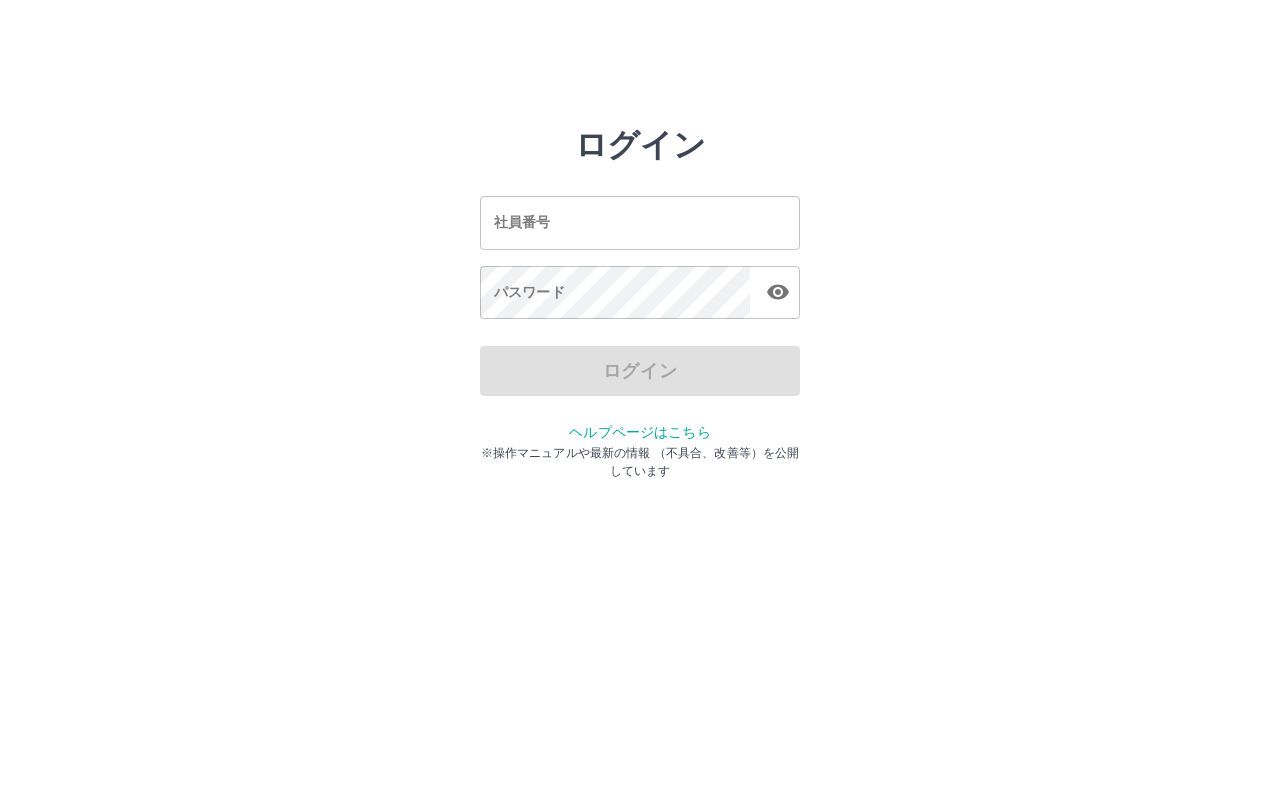 scroll, scrollTop: 0, scrollLeft: 0, axis: both 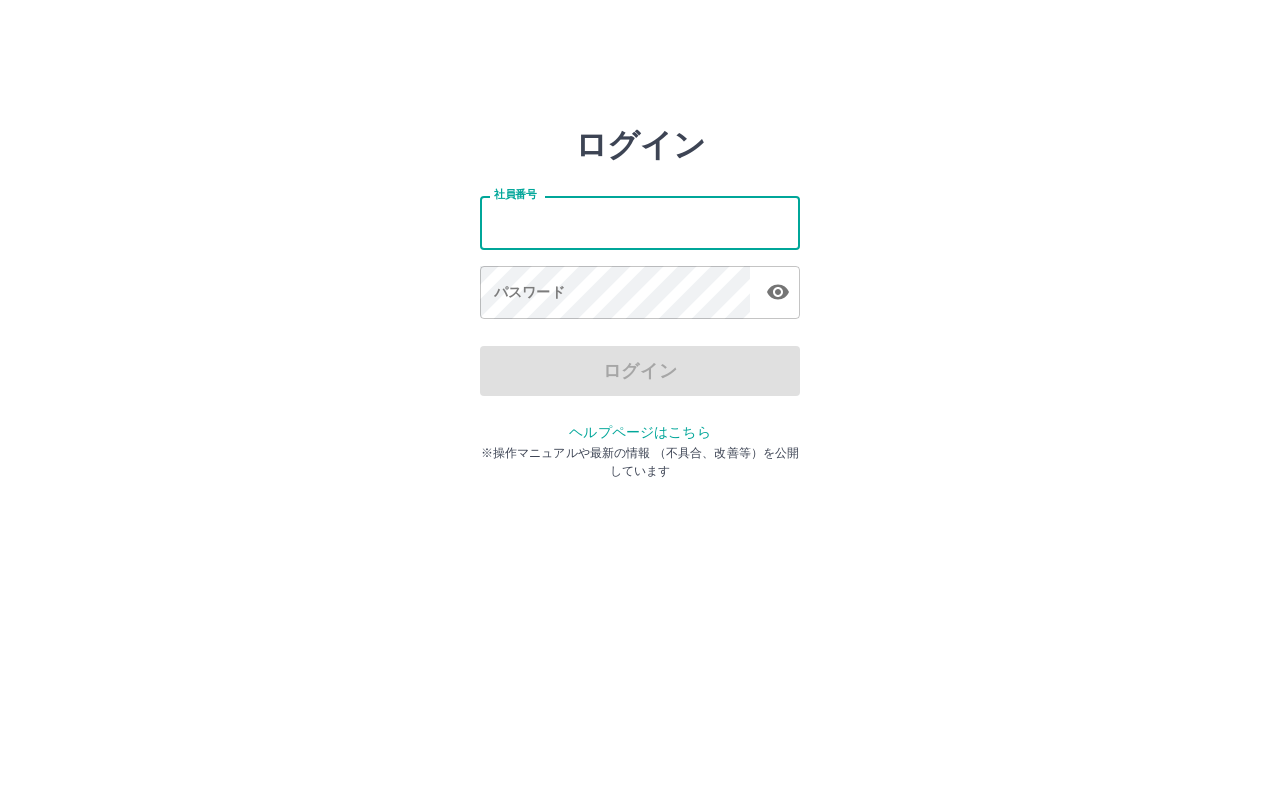 click on "社員番号" at bounding box center [640, 222] 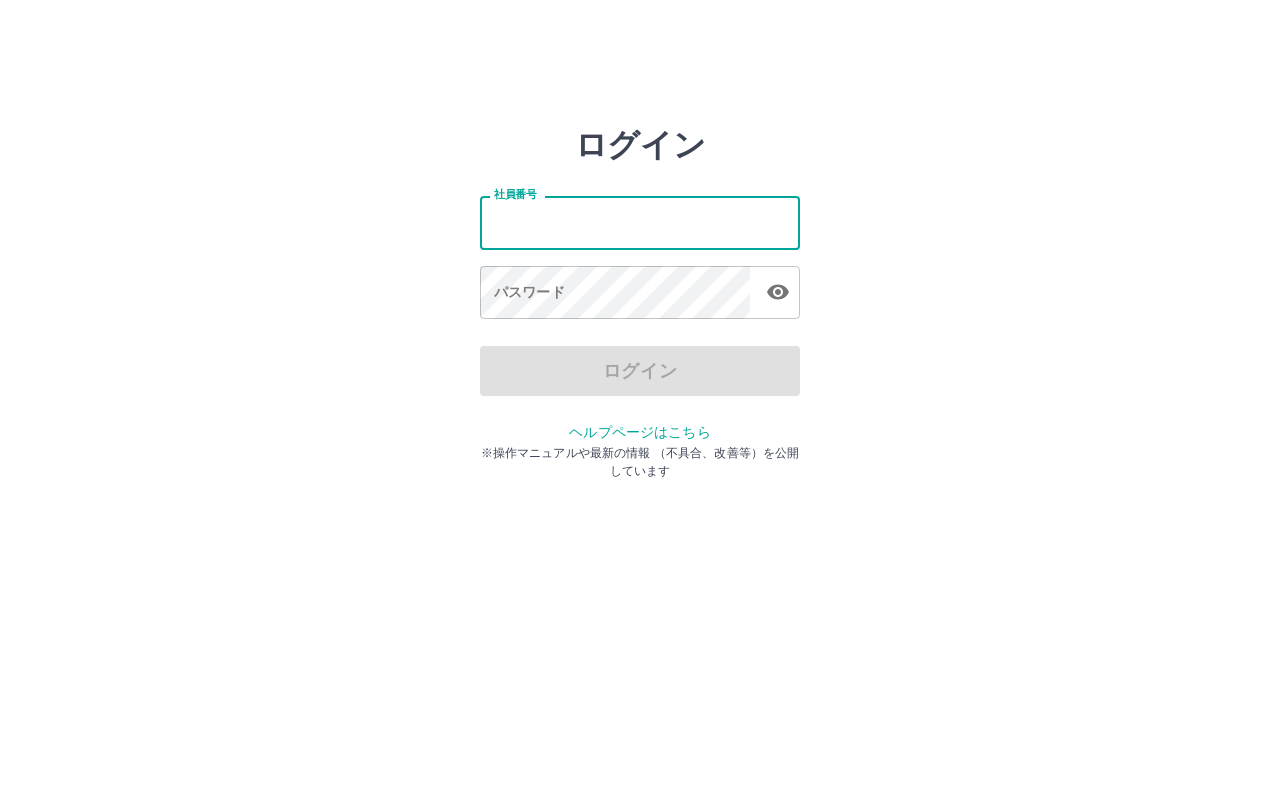 type on "*******" 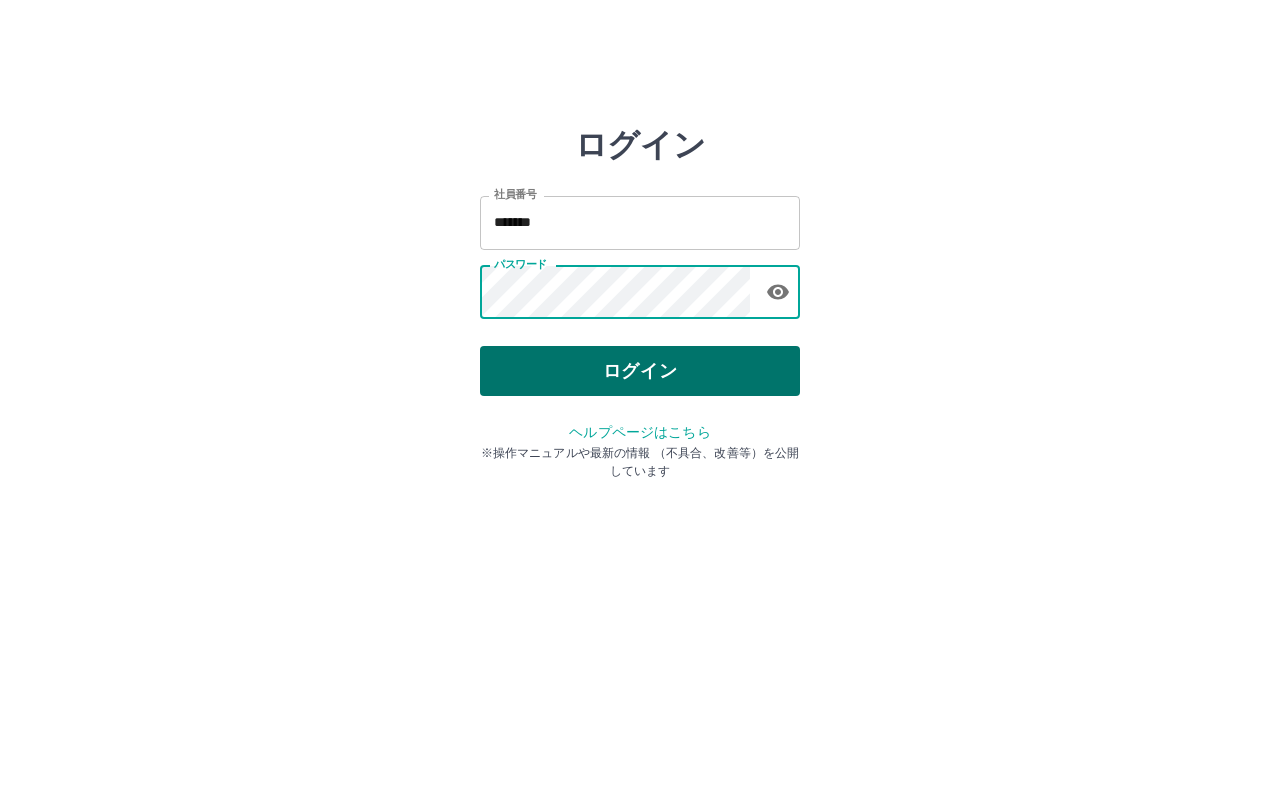 click on "ログイン" at bounding box center (640, 371) 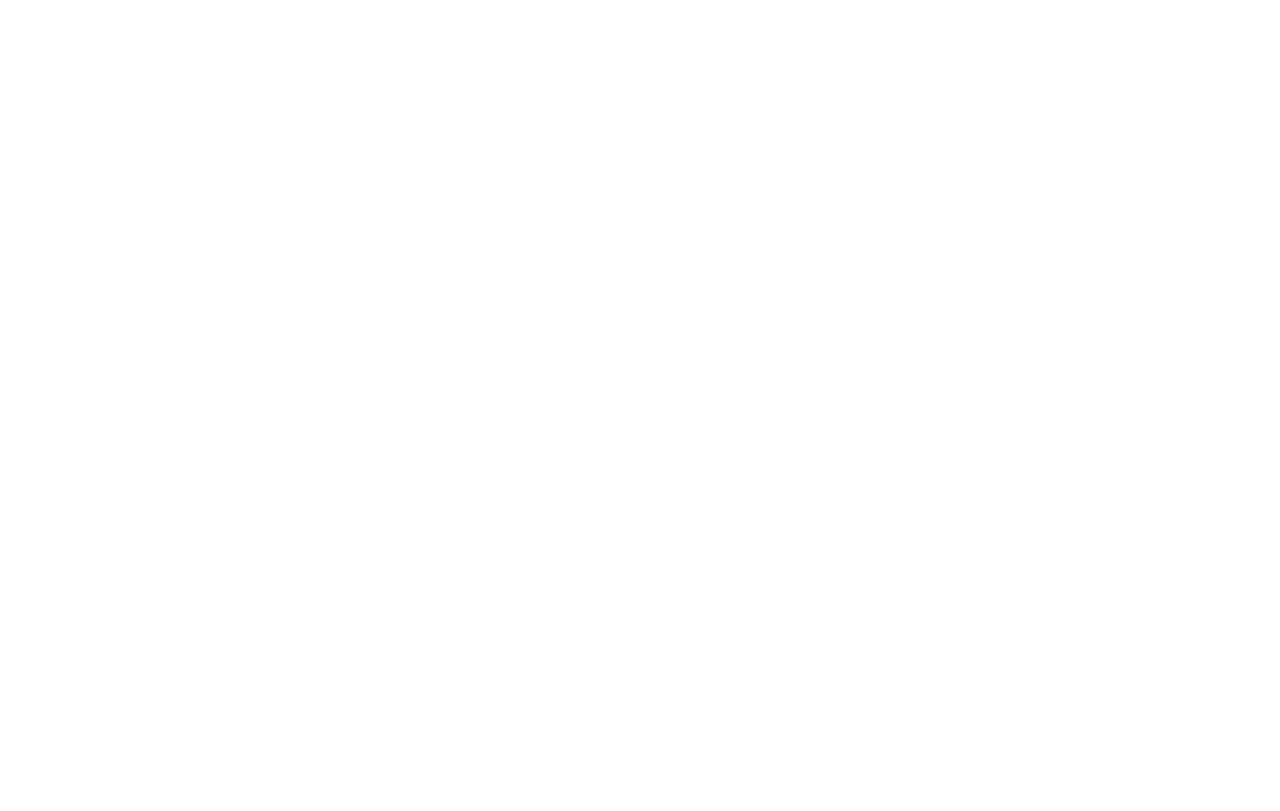 scroll, scrollTop: 0, scrollLeft: 0, axis: both 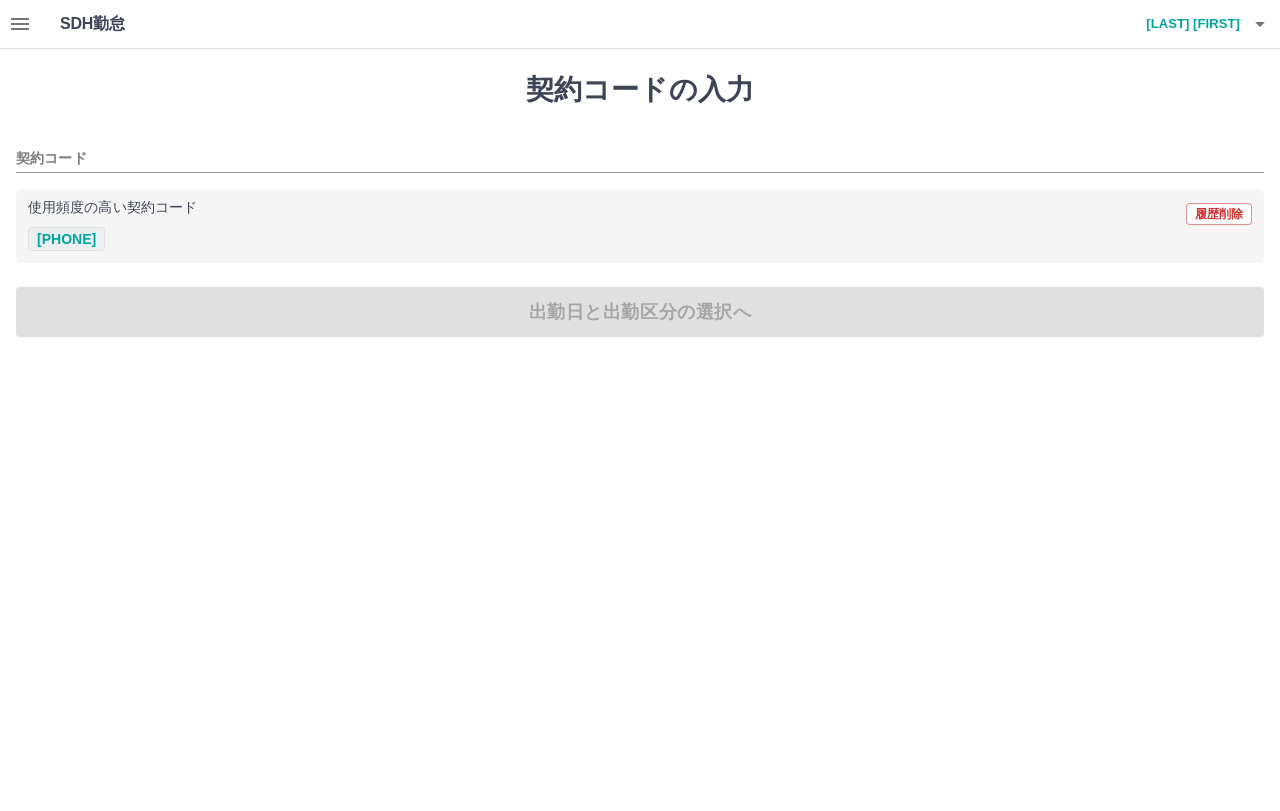 click on "[PHONE]" at bounding box center (66, 239) 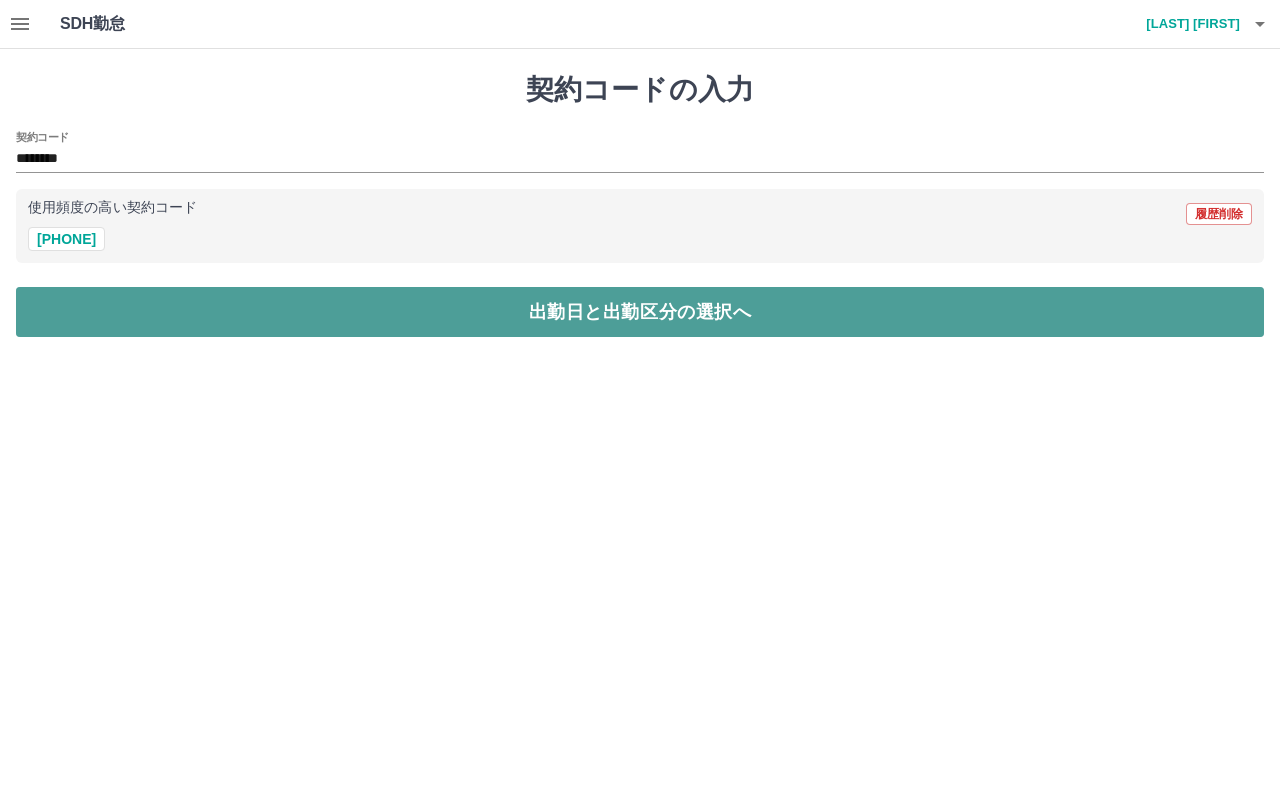 click on "出勤日と出勤区分の選択へ" at bounding box center [640, 312] 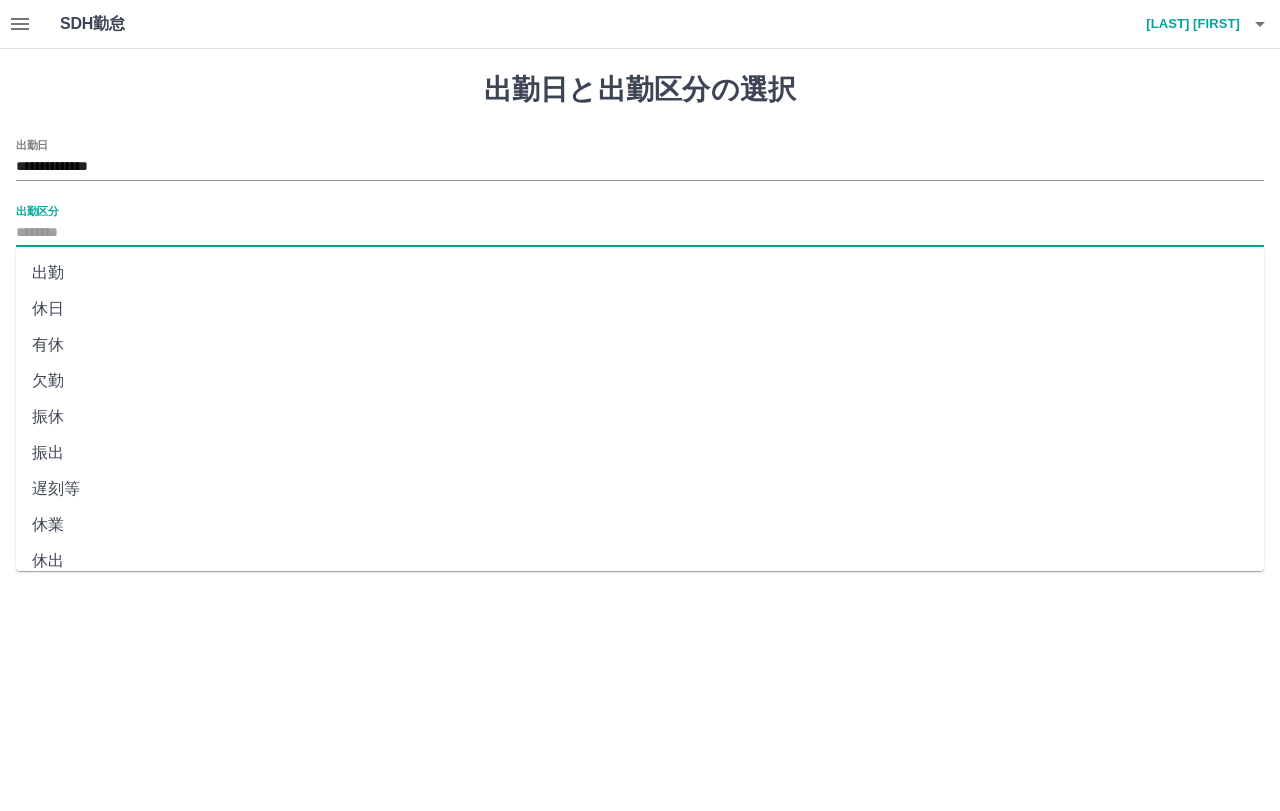 click on "出勤区分" at bounding box center (640, 233) 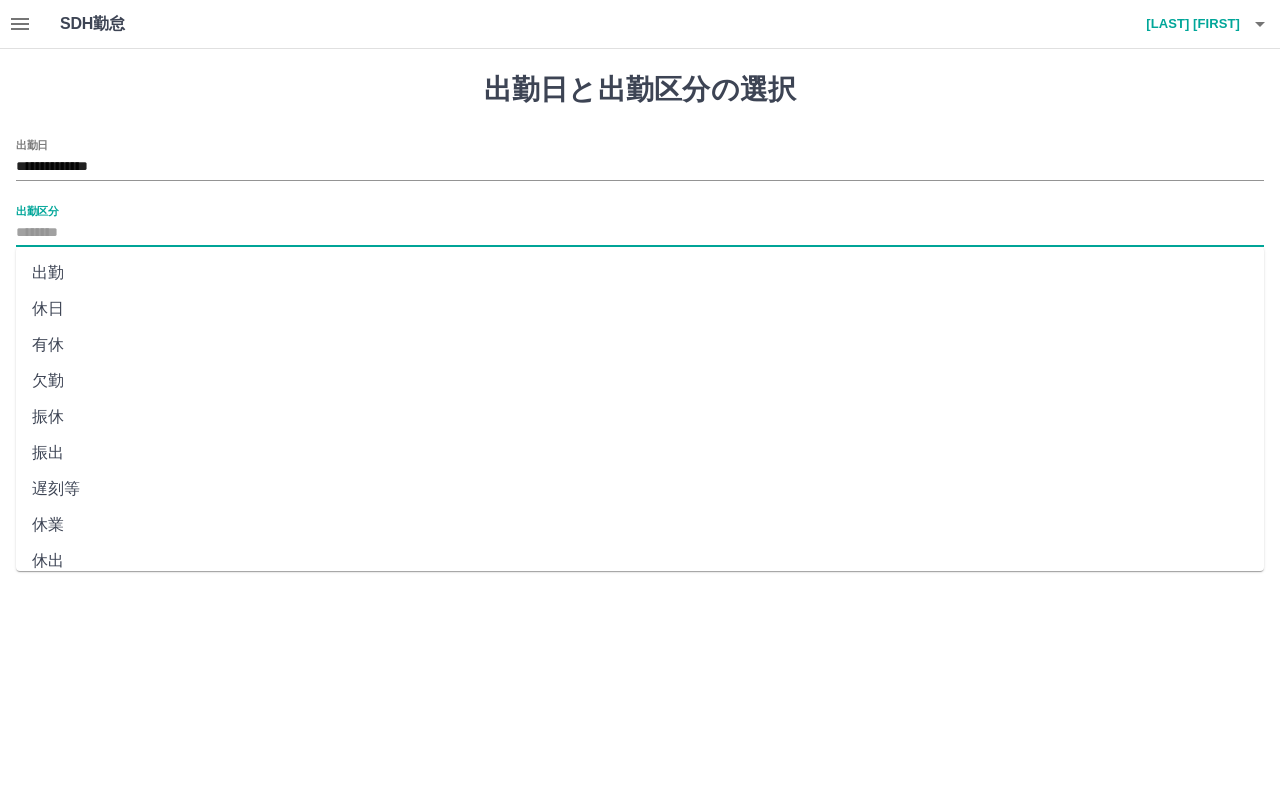 click on "出勤" at bounding box center (640, 273) 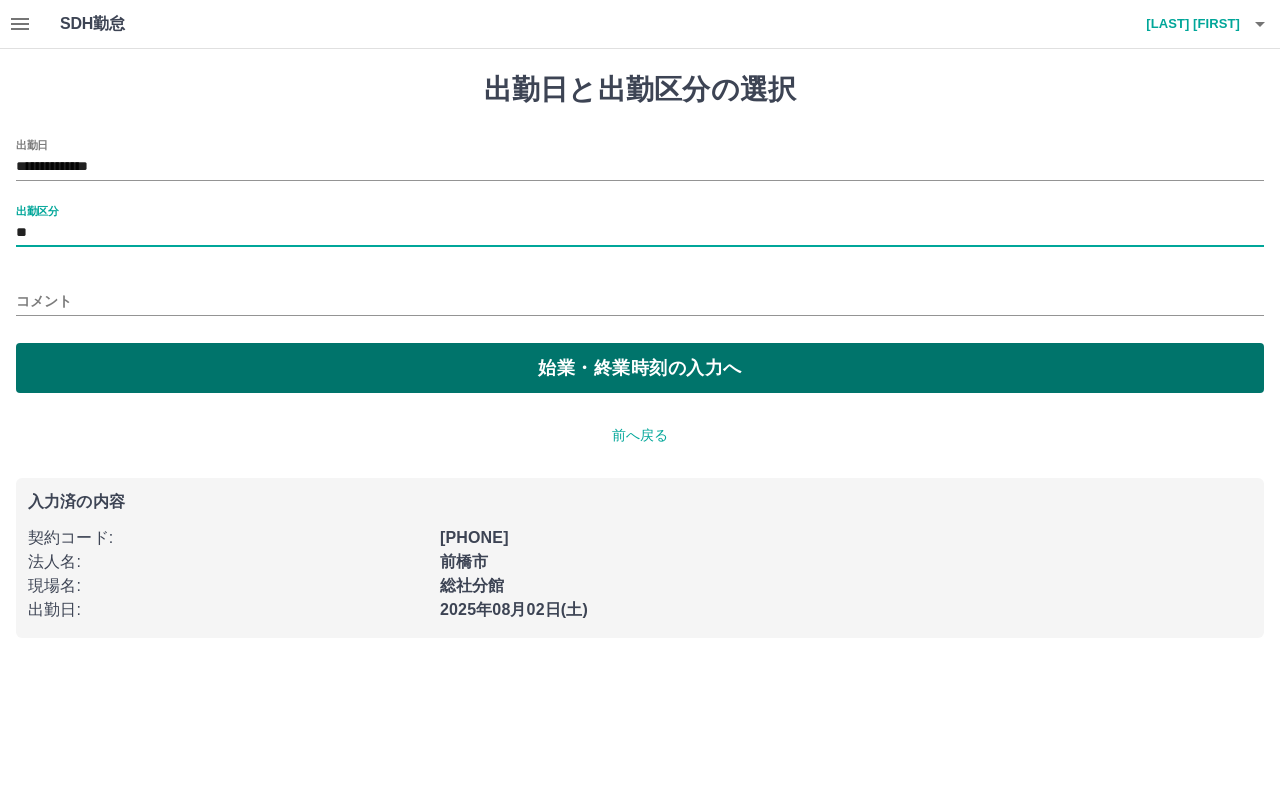 click on "始業・終業時刻の入力へ" at bounding box center [640, 368] 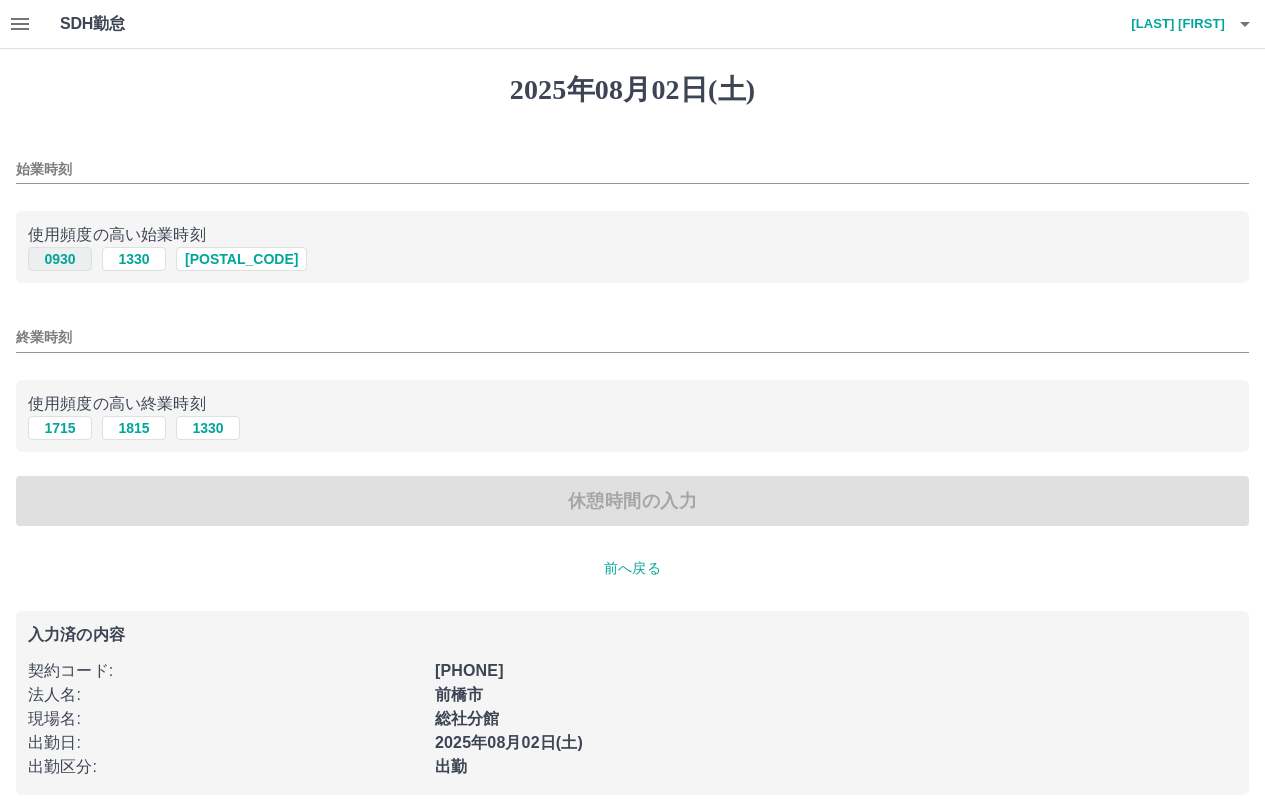 click on "0930" at bounding box center (60, 259) 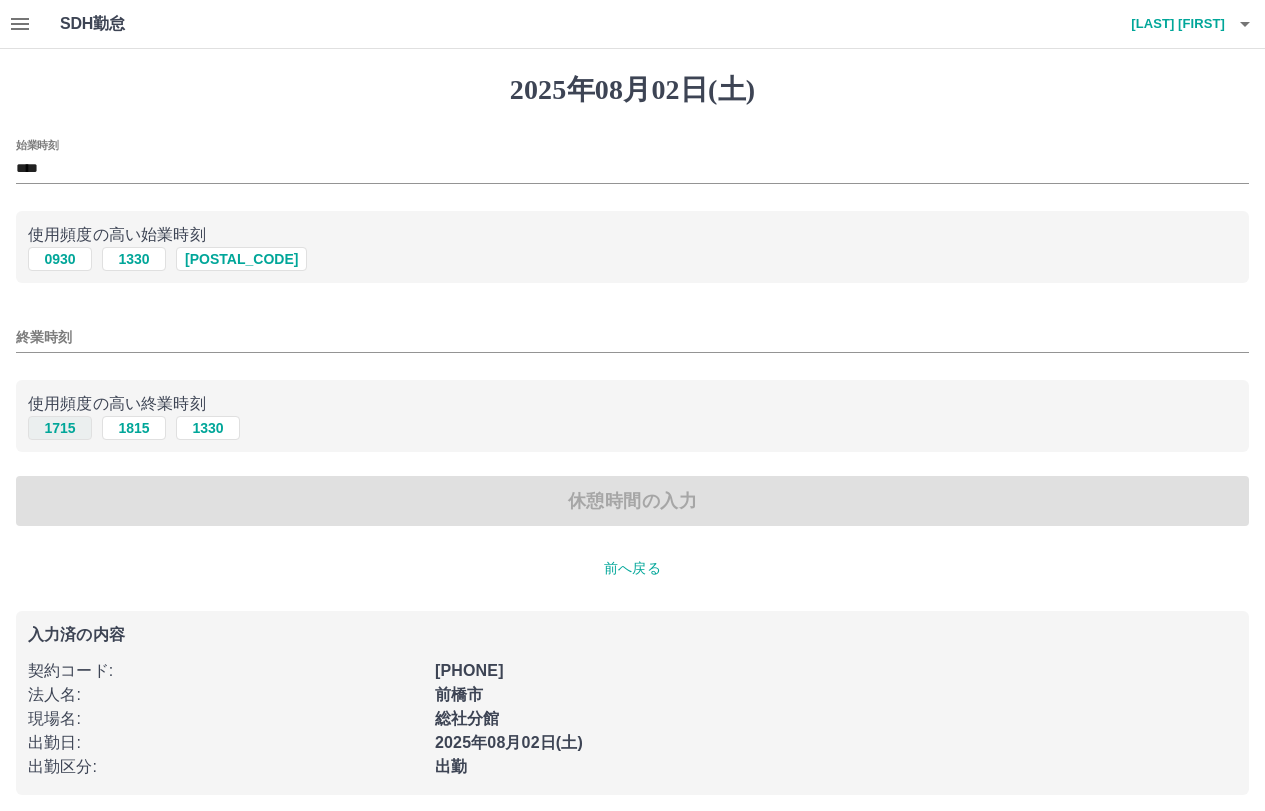 click on "1715" at bounding box center [60, 428] 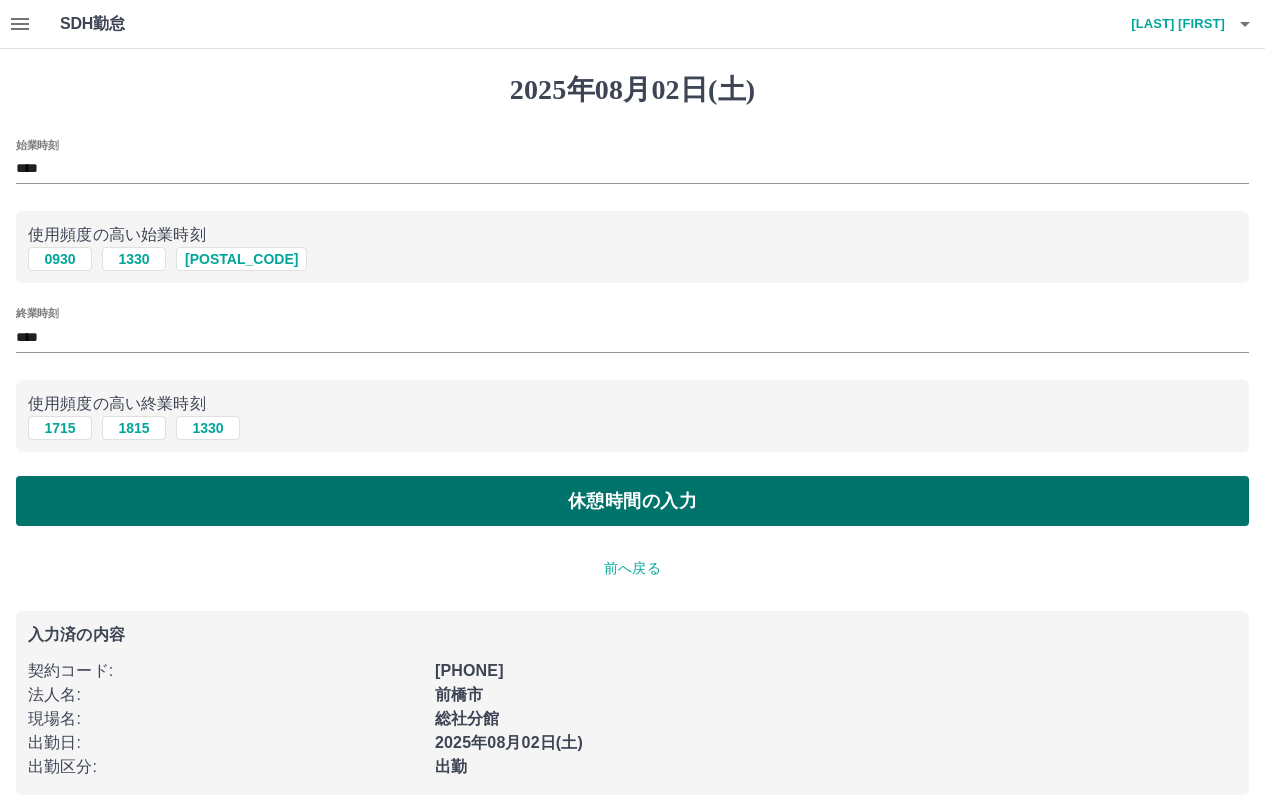 click on "休憩時間の入力" at bounding box center (632, 501) 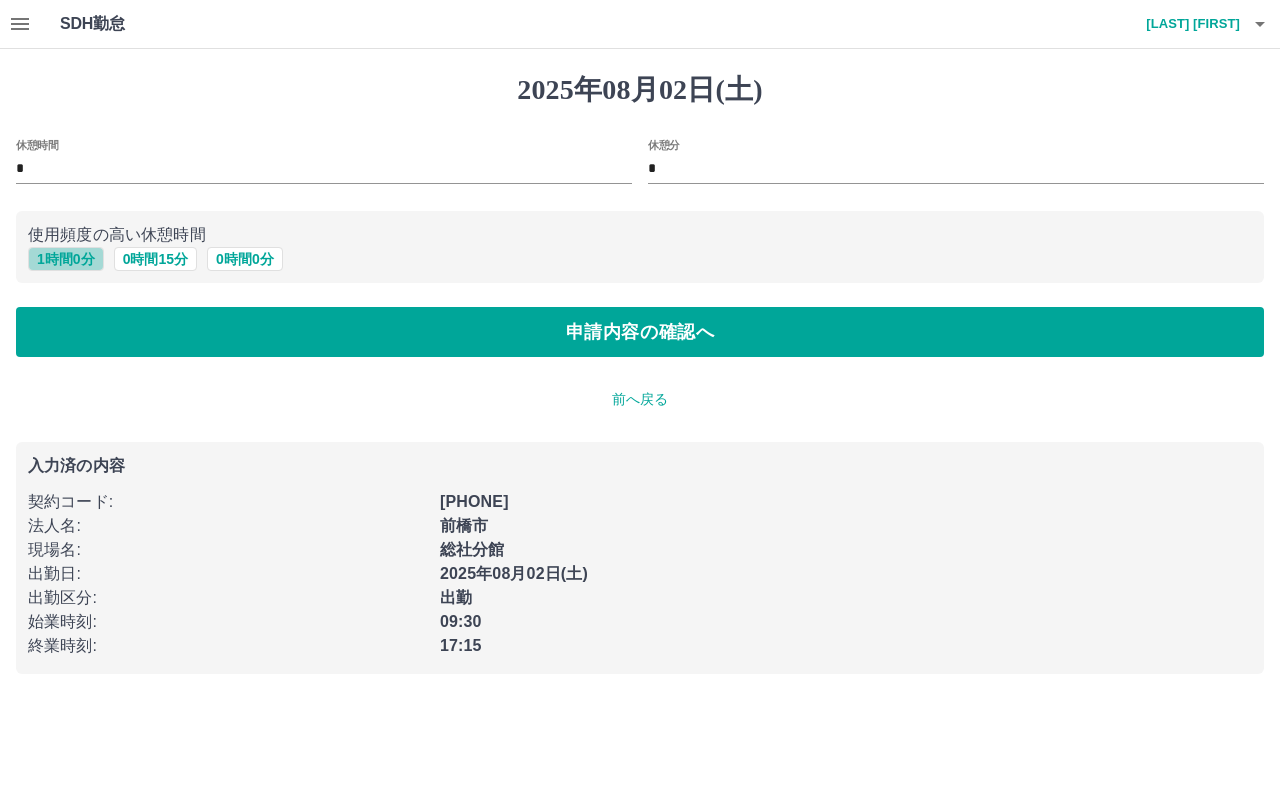 click on "1 時間 0 分" at bounding box center [66, 259] 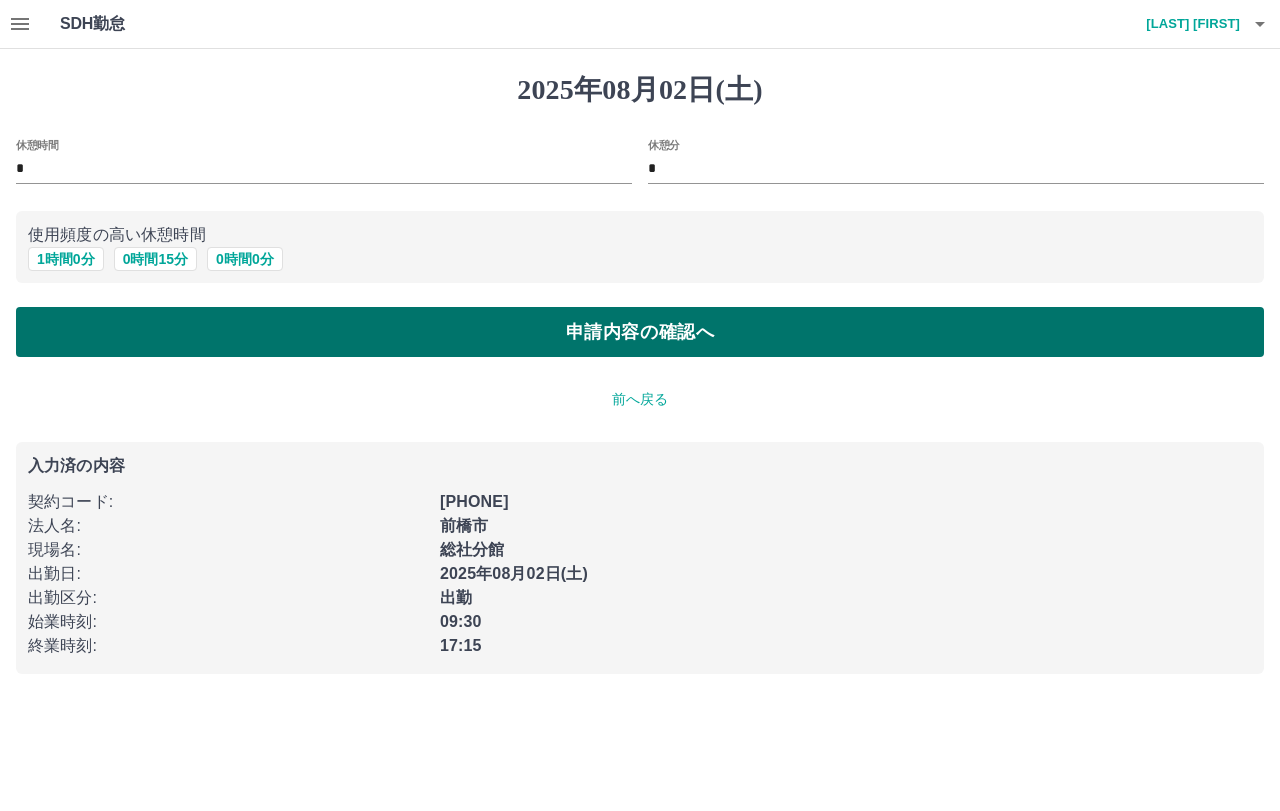 click on "申請内容の確認へ" at bounding box center [640, 332] 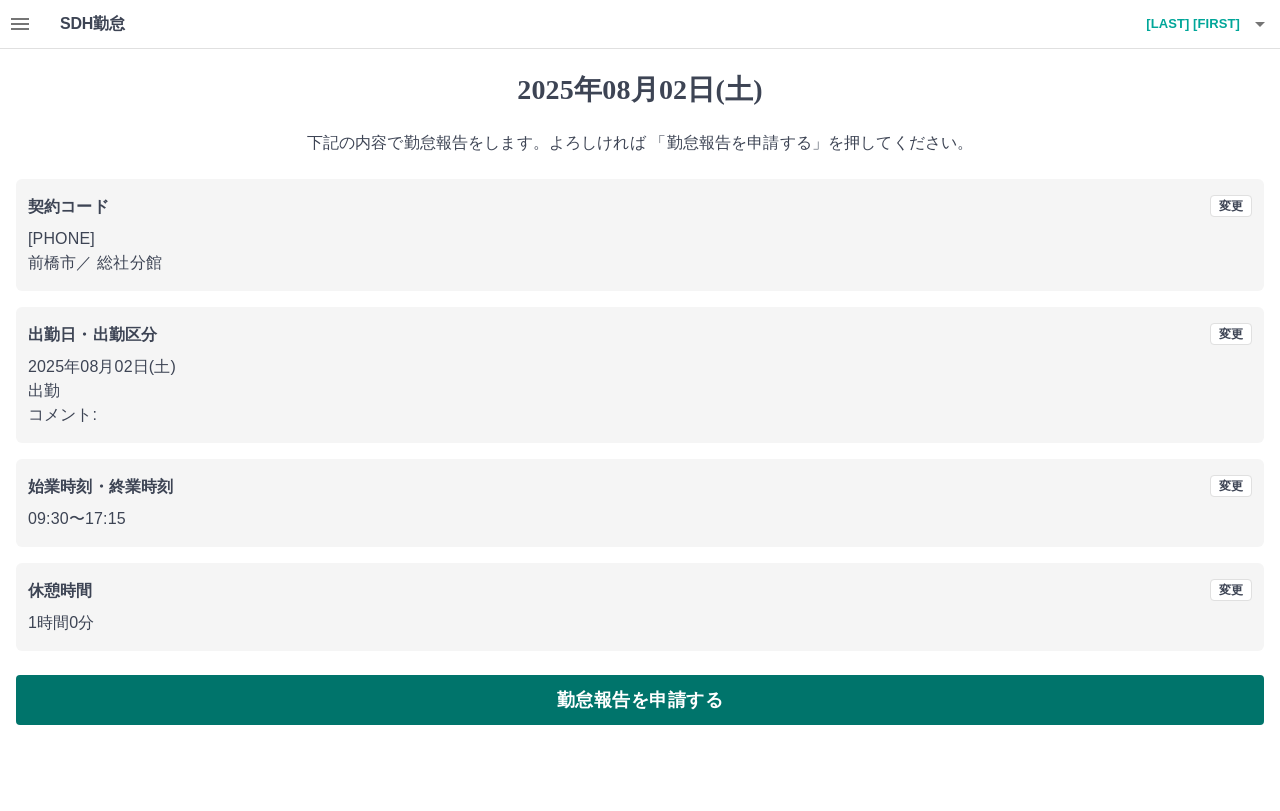 click on "勤怠報告を申請する" at bounding box center [640, 700] 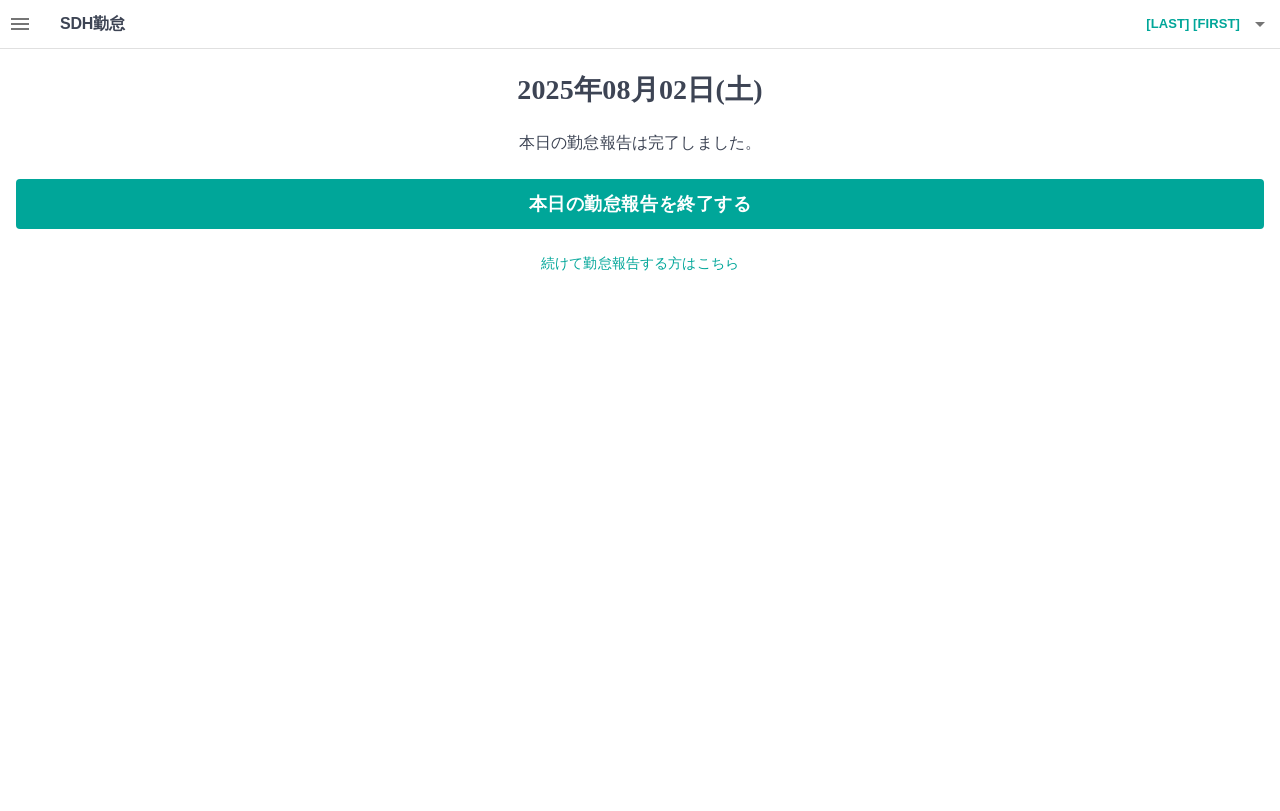 click 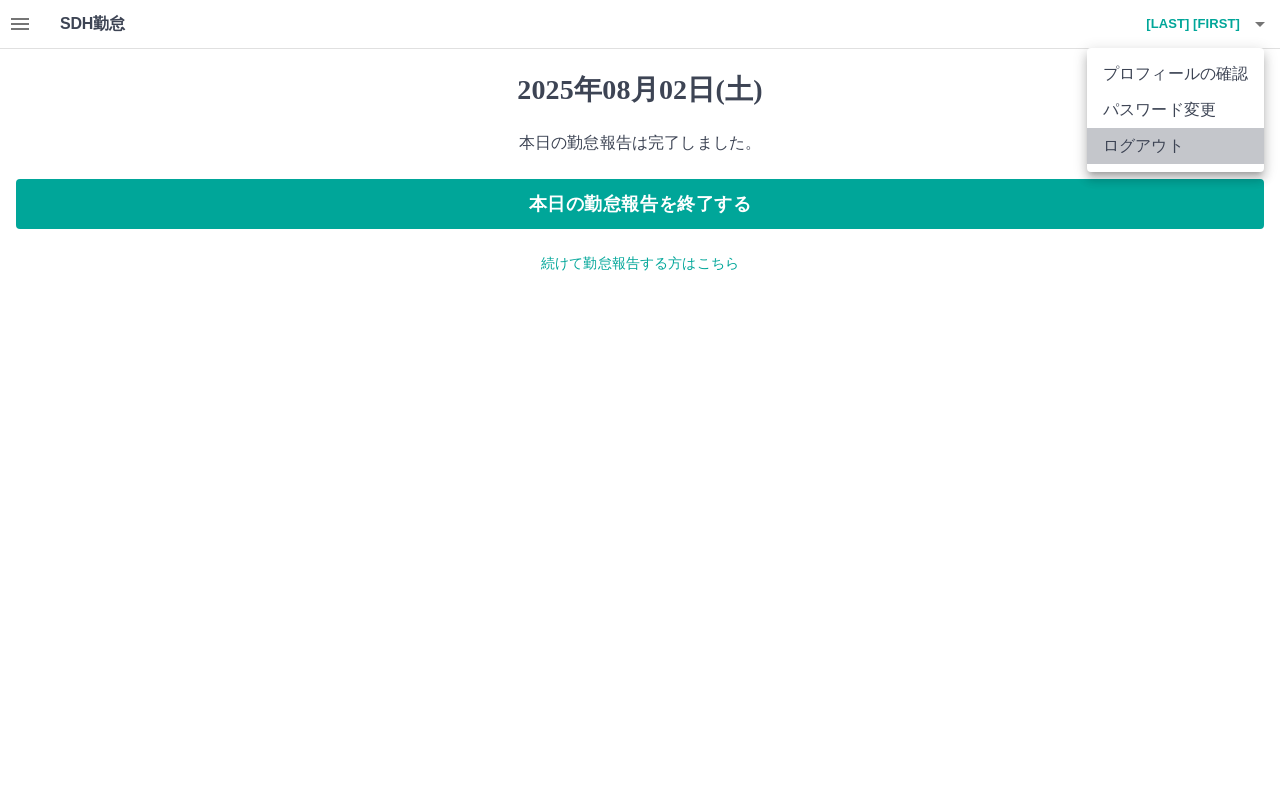 click on "ログアウト" at bounding box center [1175, 146] 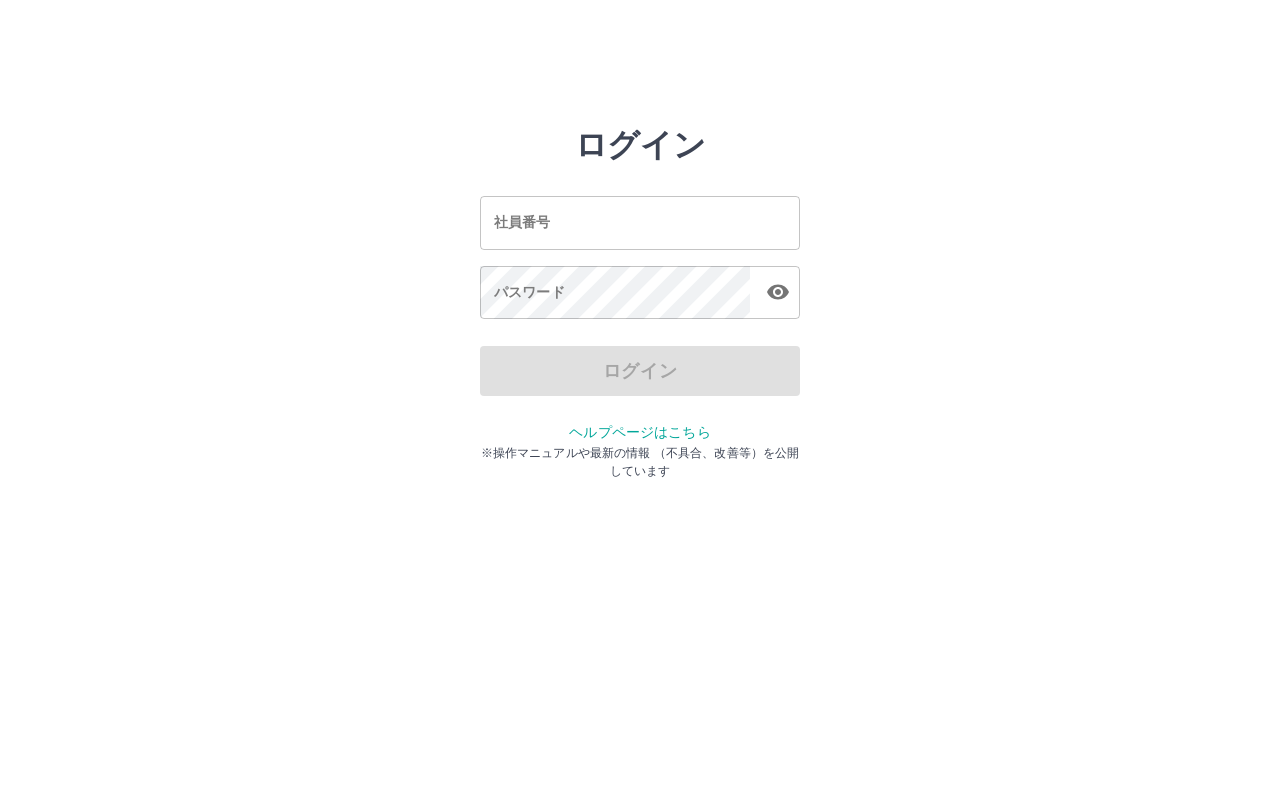 scroll, scrollTop: 0, scrollLeft: 0, axis: both 